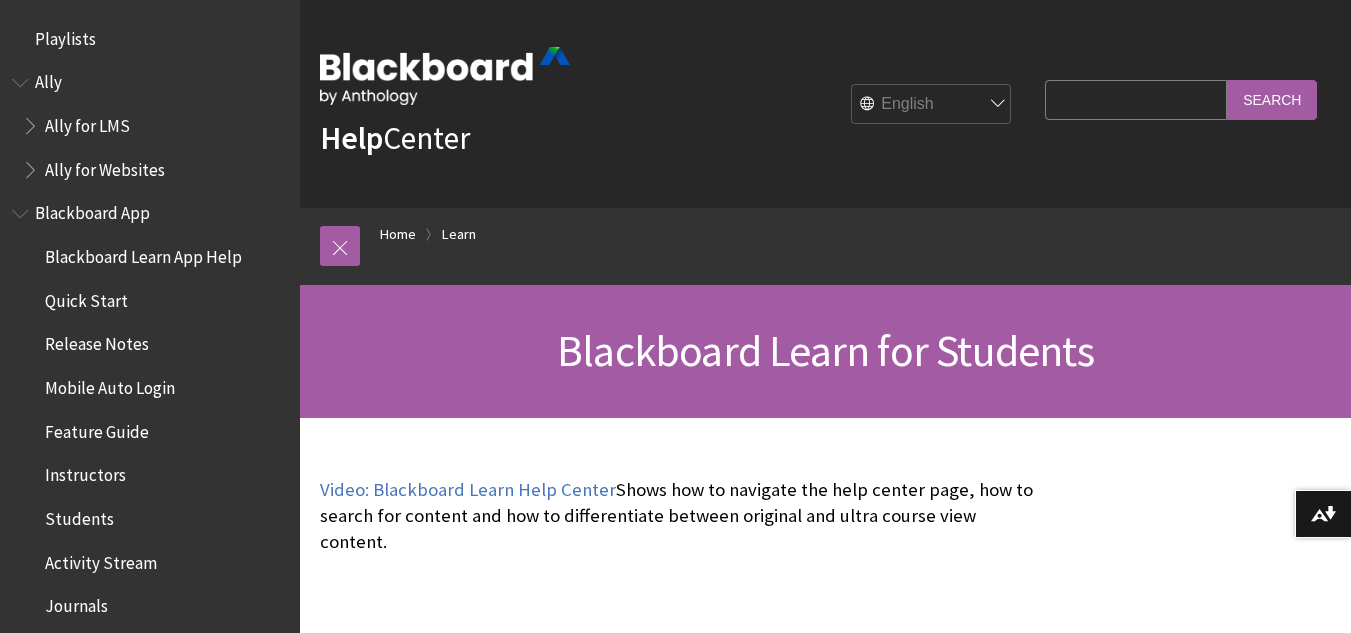 scroll, scrollTop: 0, scrollLeft: 0, axis: both 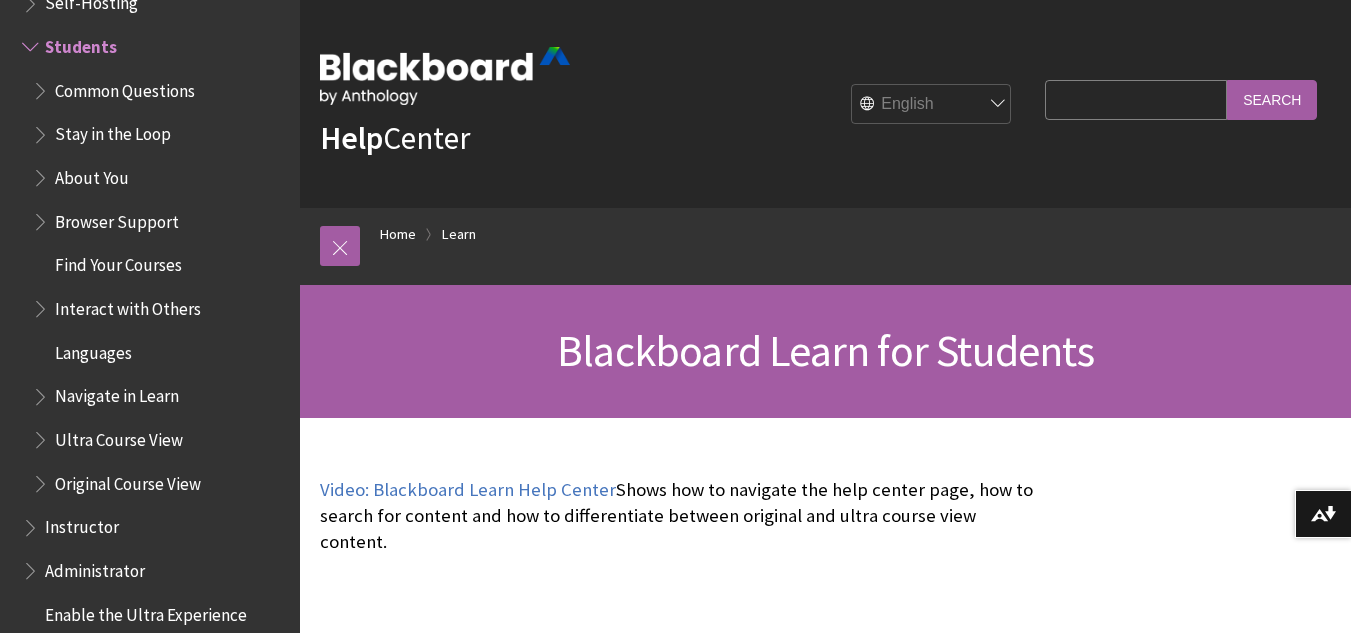 click on "Search Query" at bounding box center [1136, 99] 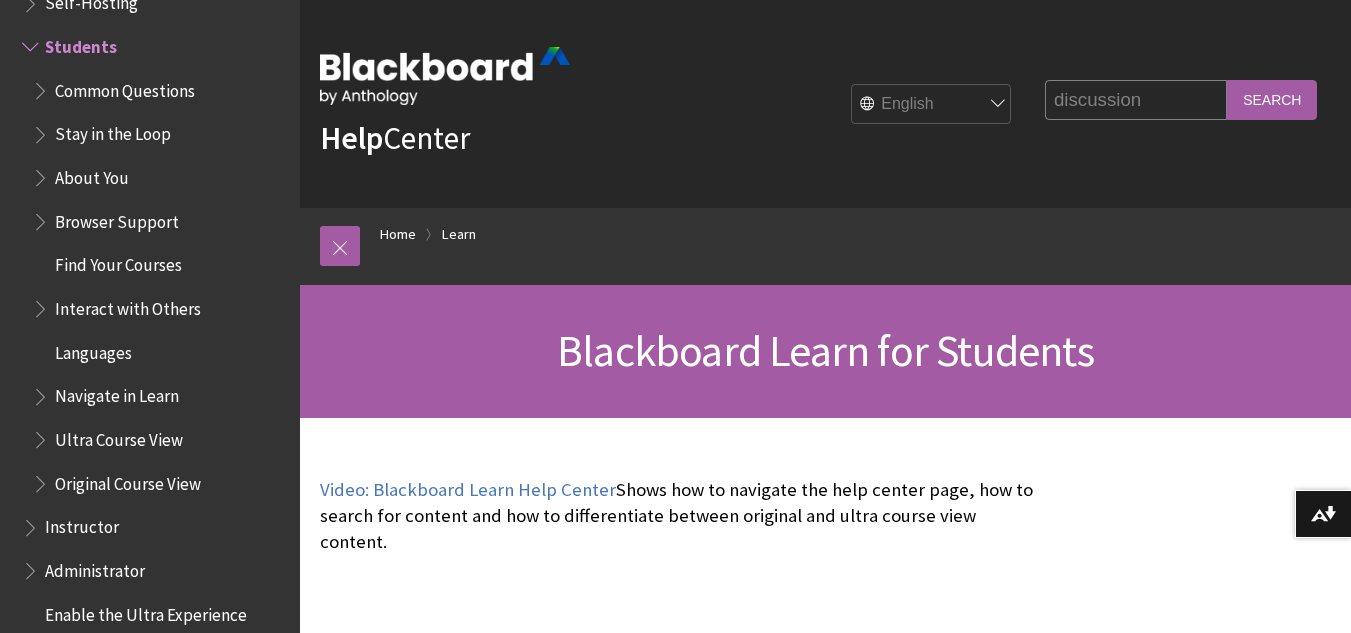 type on "discussion" 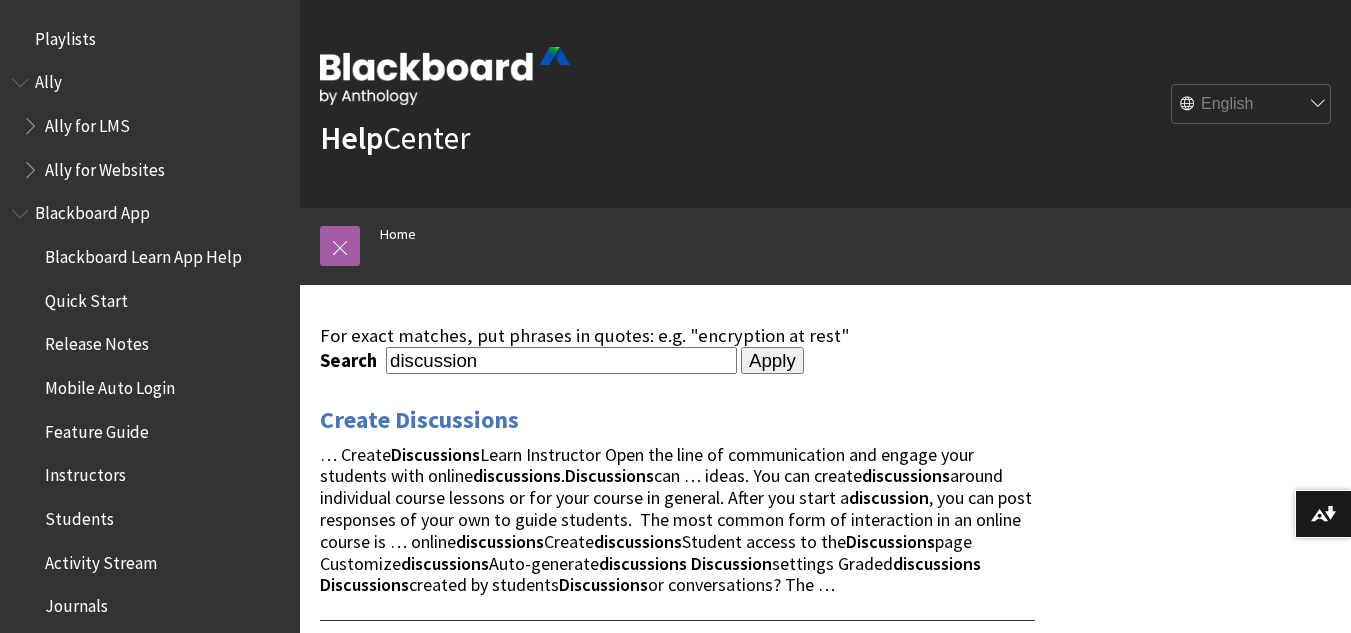 scroll, scrollTop: 0, scrollLeft: 0, axis: both 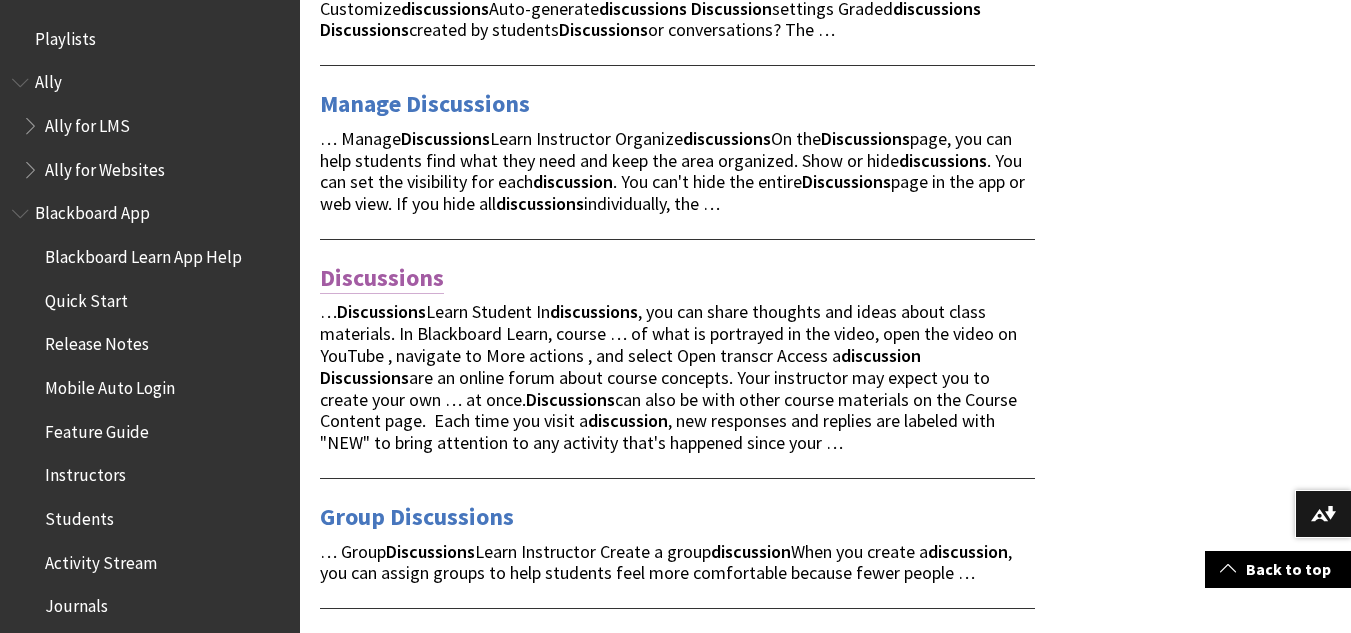 click on "Discussions" at bounding box center [382, 278] 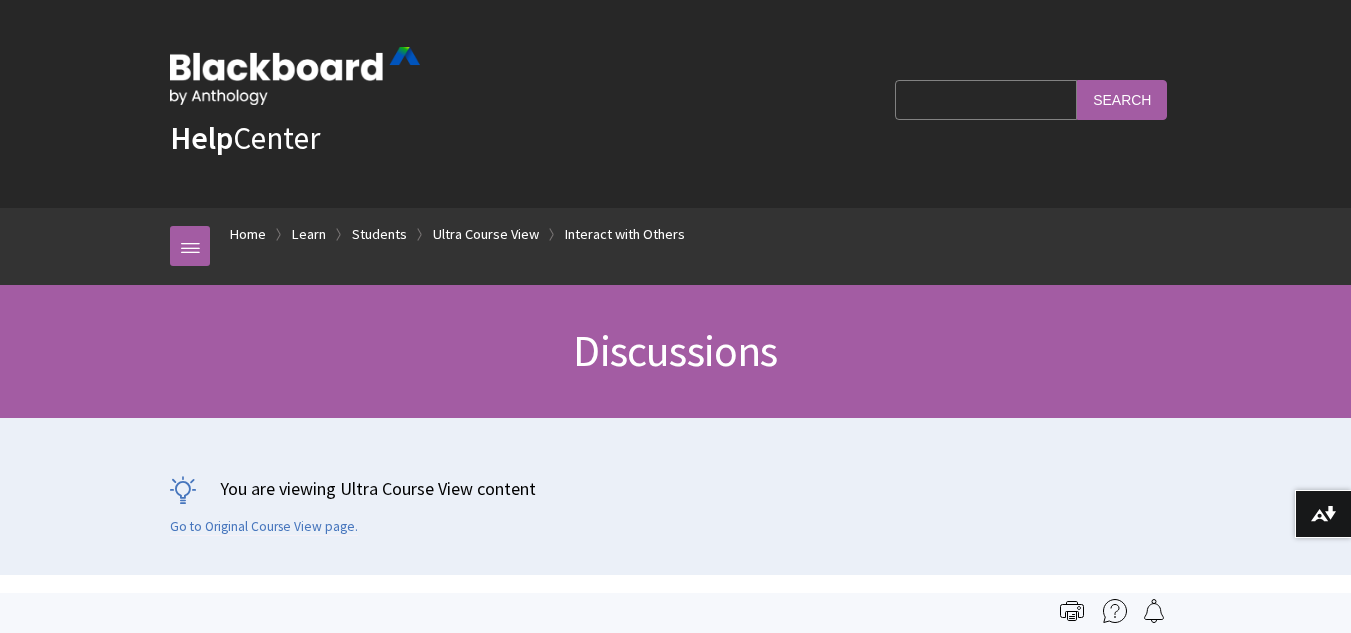 scroll, scrollTop: 0, scrollLeft: 0, axis: both 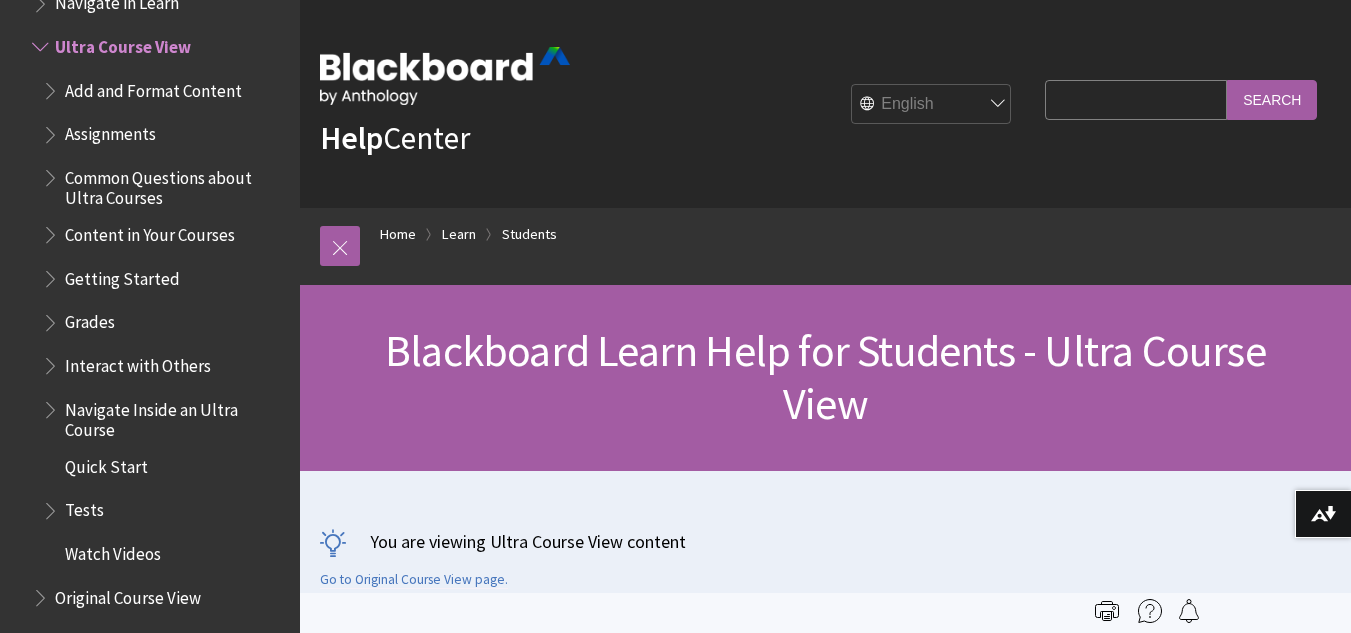 click on "Search Query" at bounding box center [1136, 99] 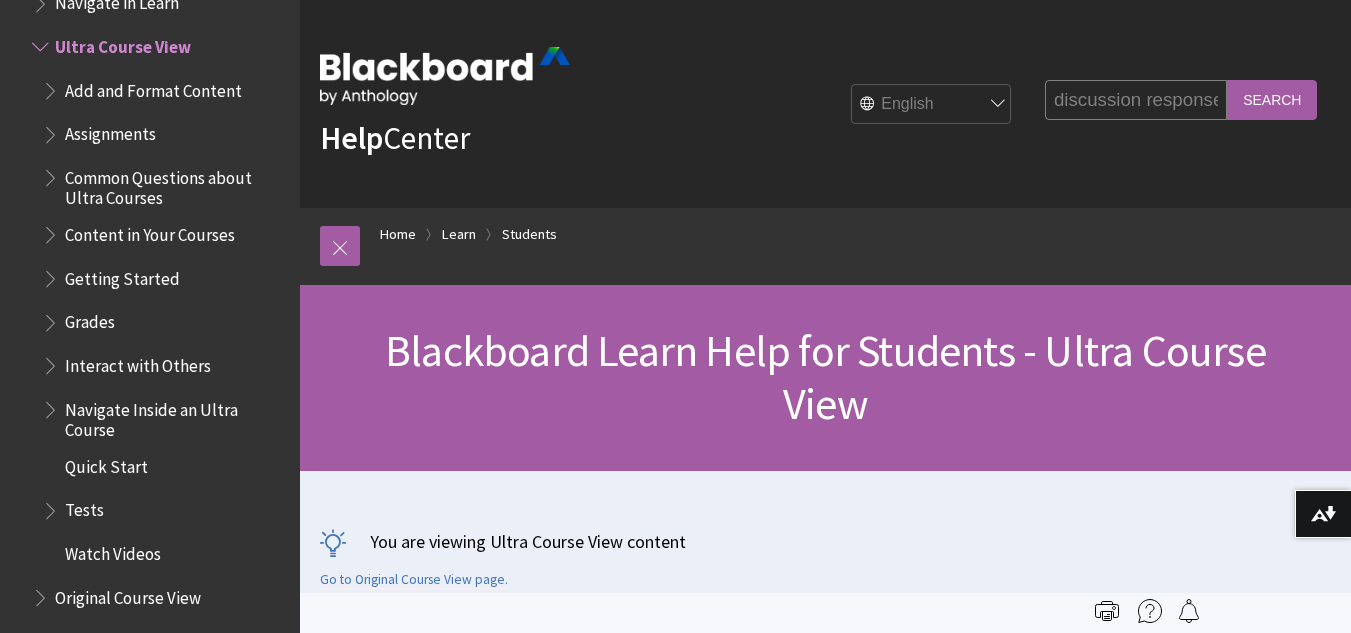 type on "discussion response" 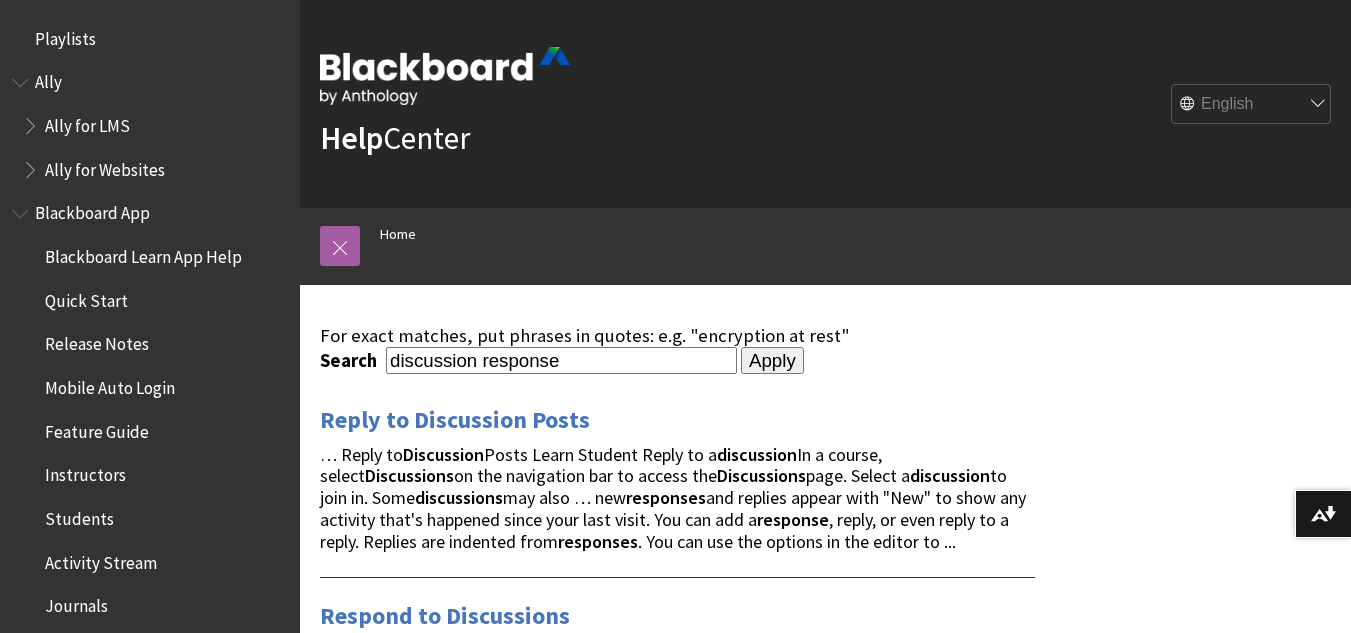 scroll, scrollTop: 0, scrollLeft: 0, axis: both 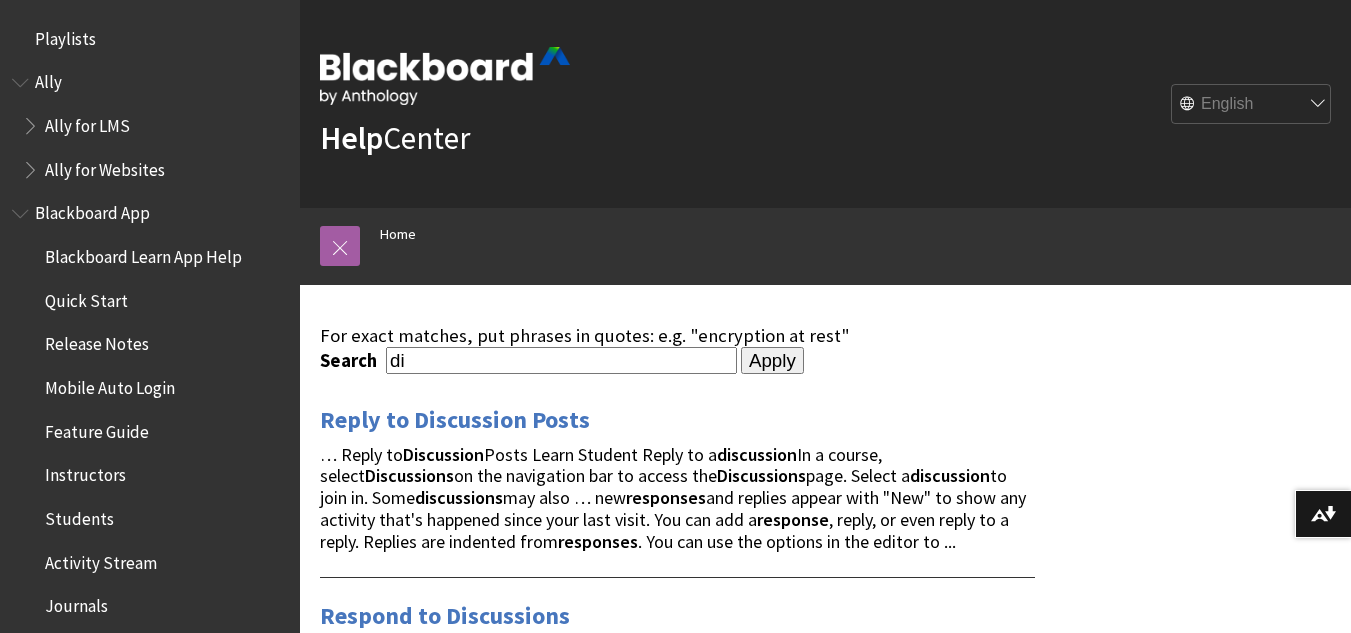 type on "d" 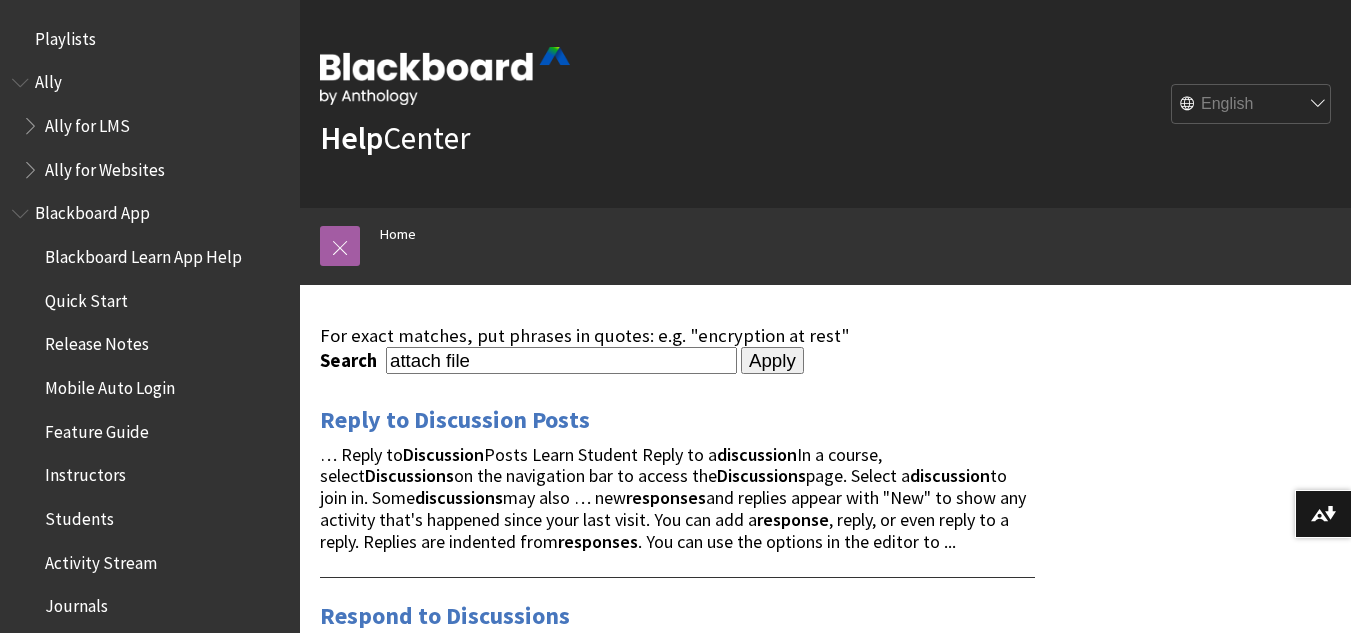 type on "attach file" 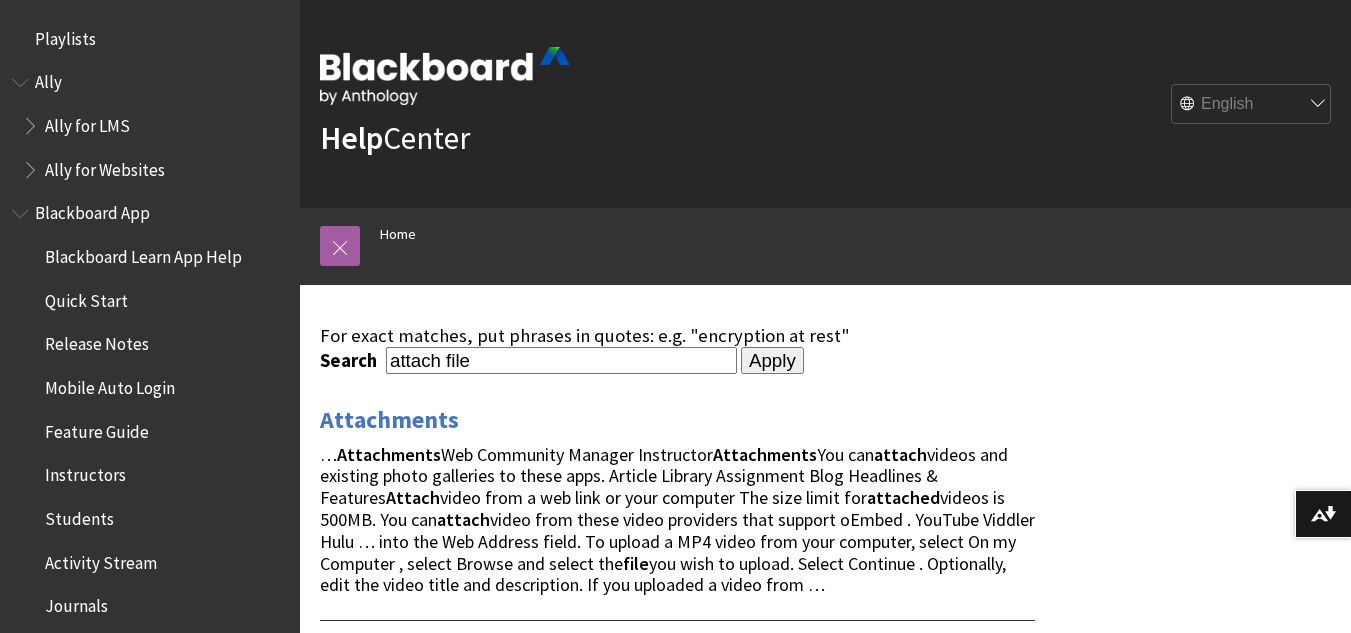 scroll, scrollTop: 0, scrollLeft: 0, axis: both 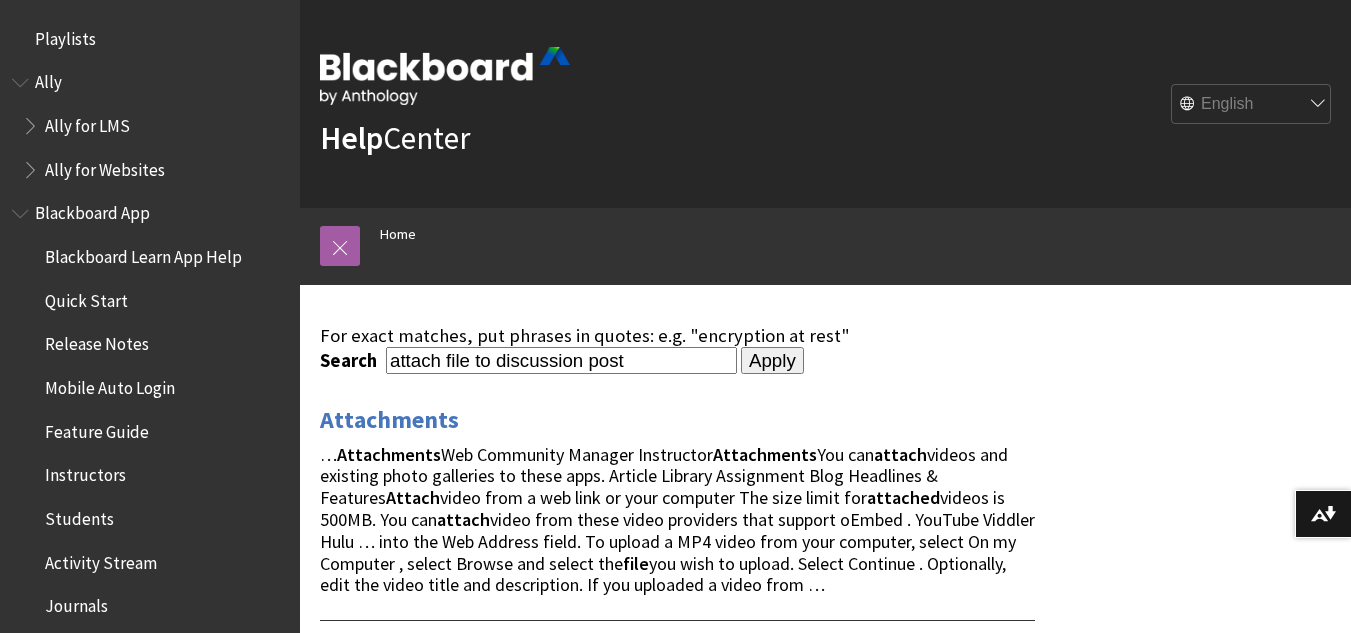 type on "attach file to discussion post" 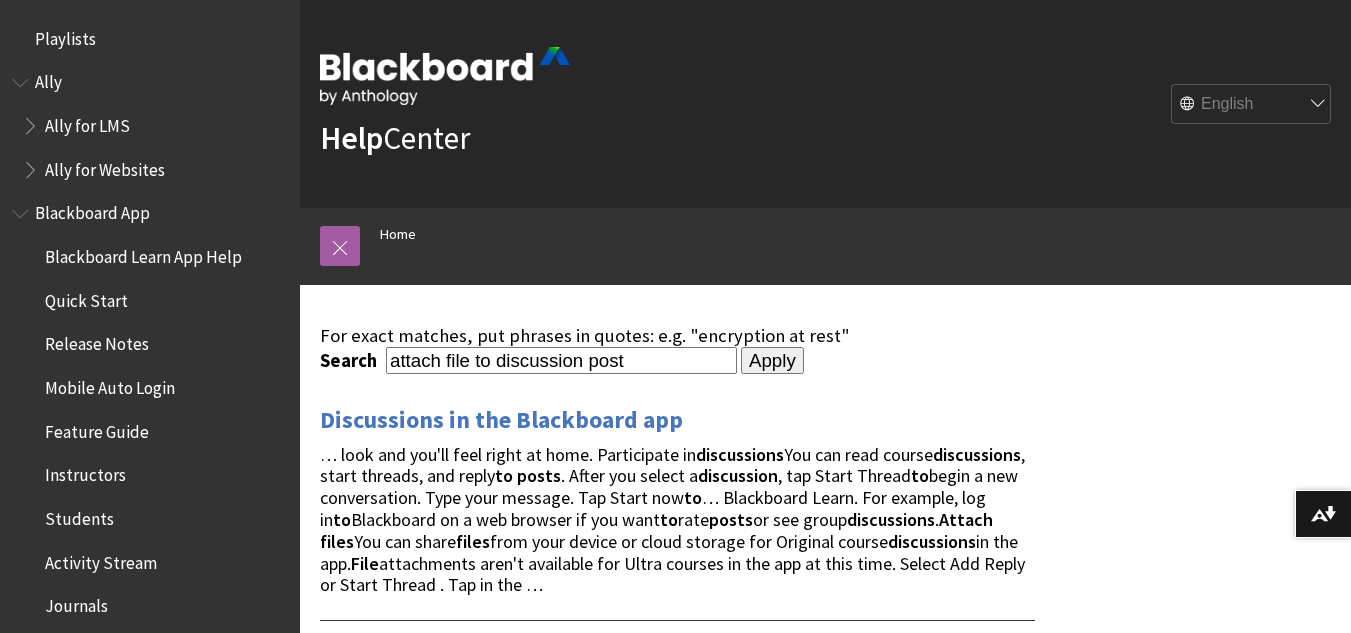 scroll, scrollTop: 0, scrollLeft: 0, axis: both 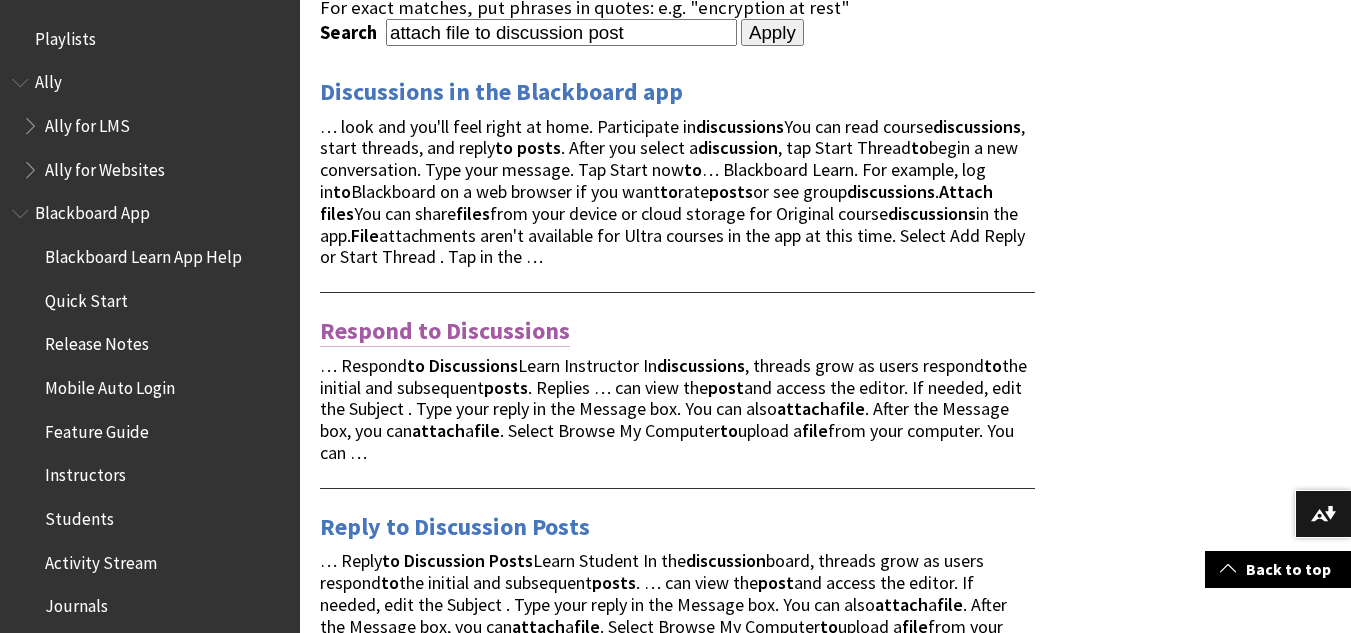 click on "Respond to Discussions" at bounding box center [445, 331] 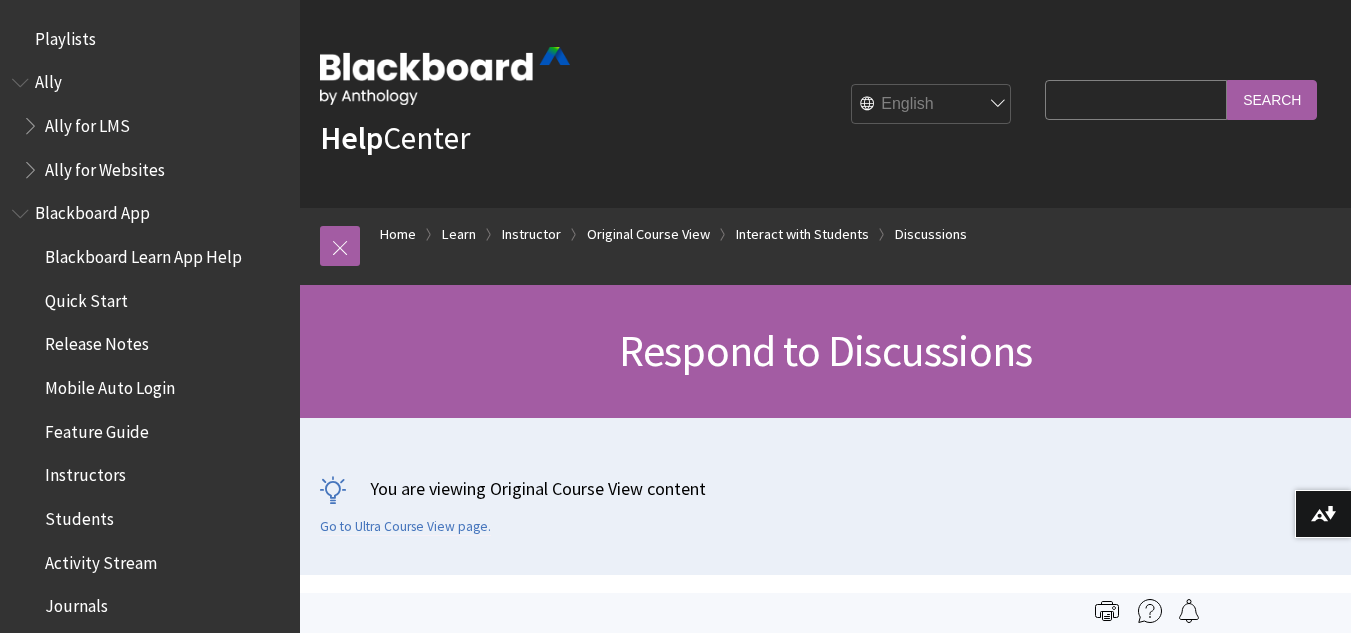 scroll, scrollTop: 0, scrollLeft: 0, axis: both 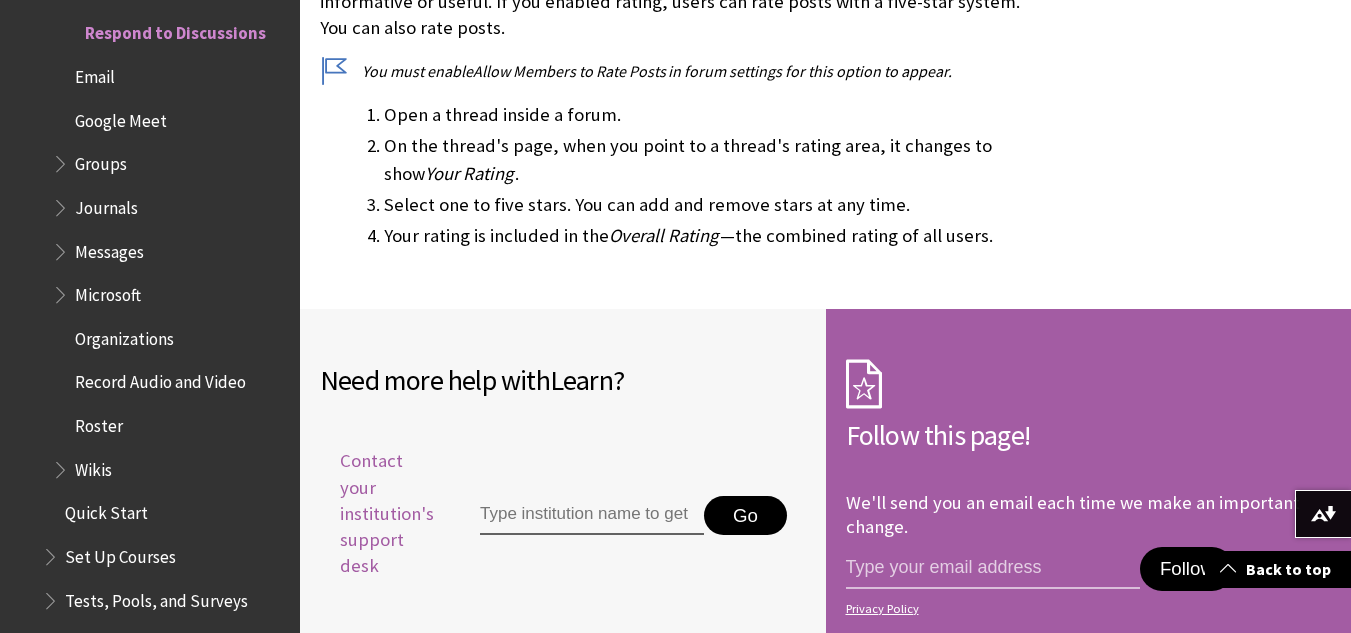 click on "Contact your institution's support desk" at bounding box center (377, 513) 